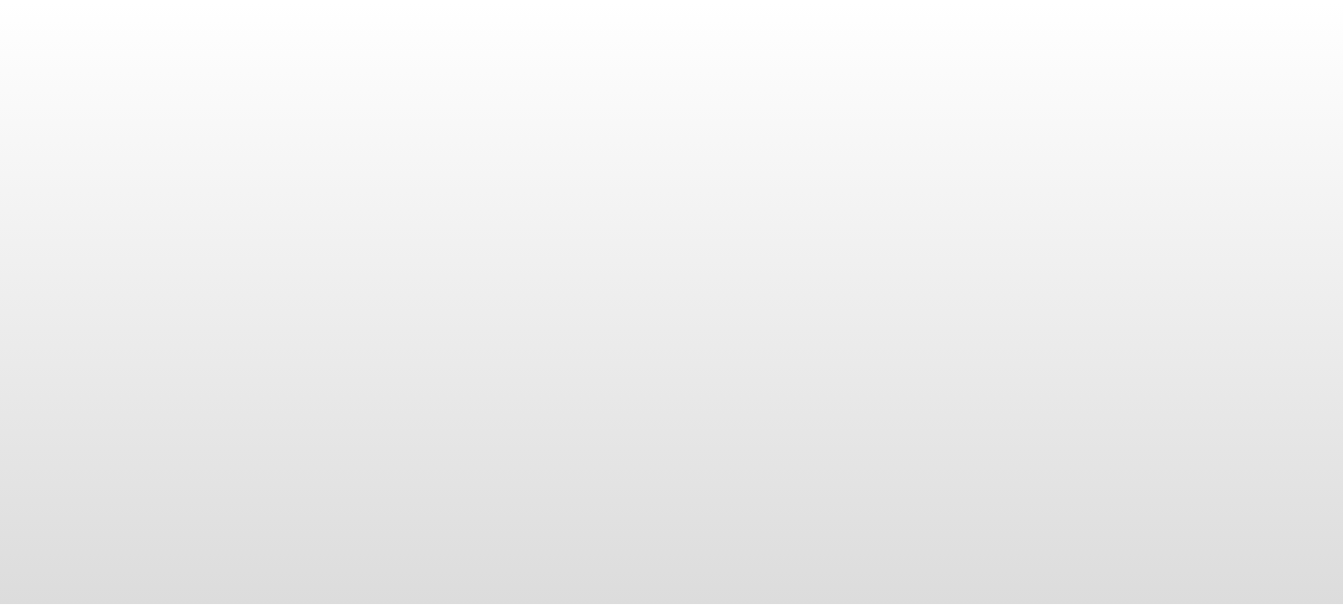 scroll, scrollTop: 0, scrollLeft: 0, axis: both 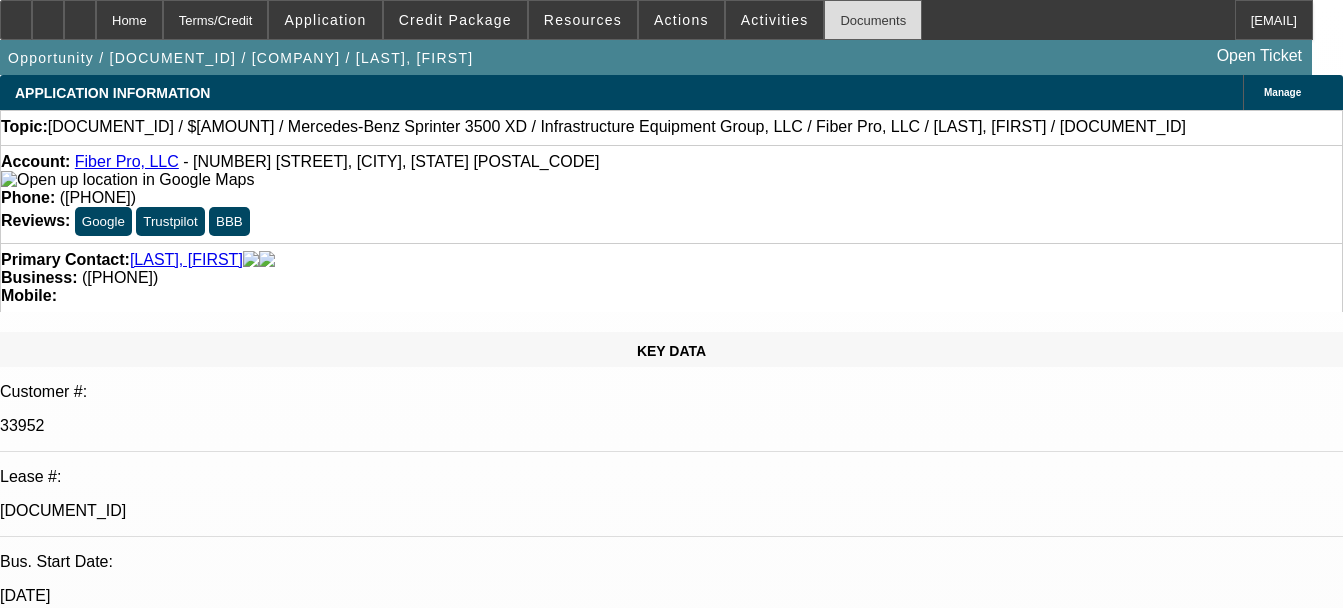 click on "Documents" at bounding box center [873, 20] 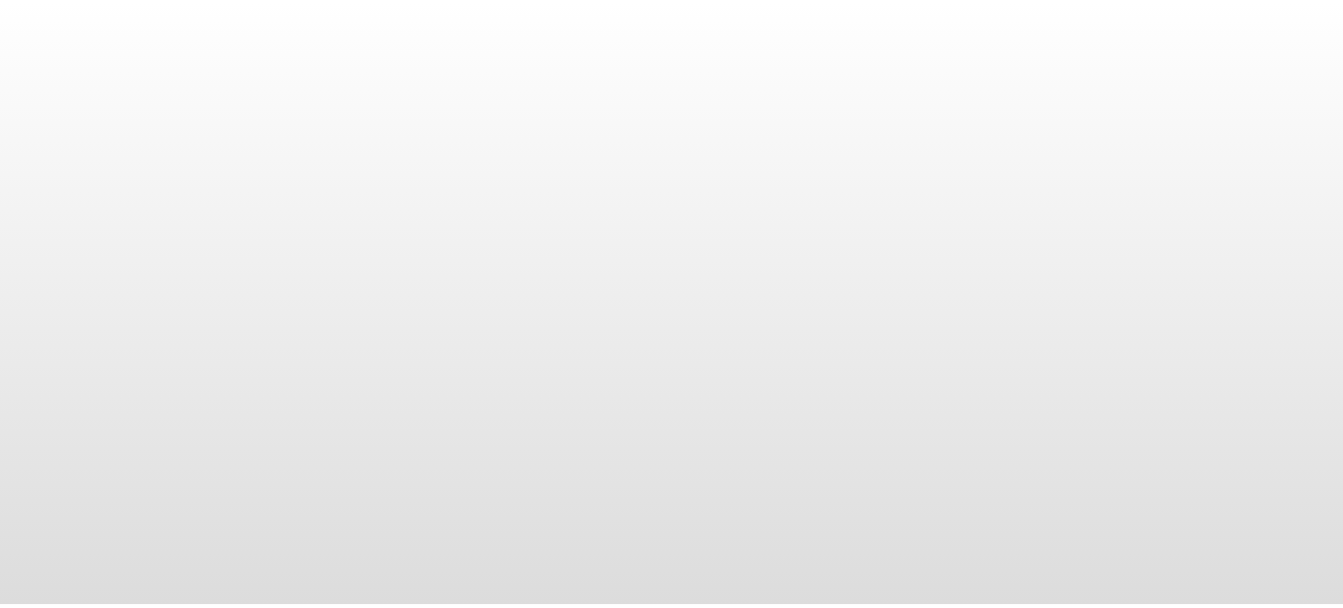 scroll, scrollTop: 0, scrollLeft: 0, axis: both 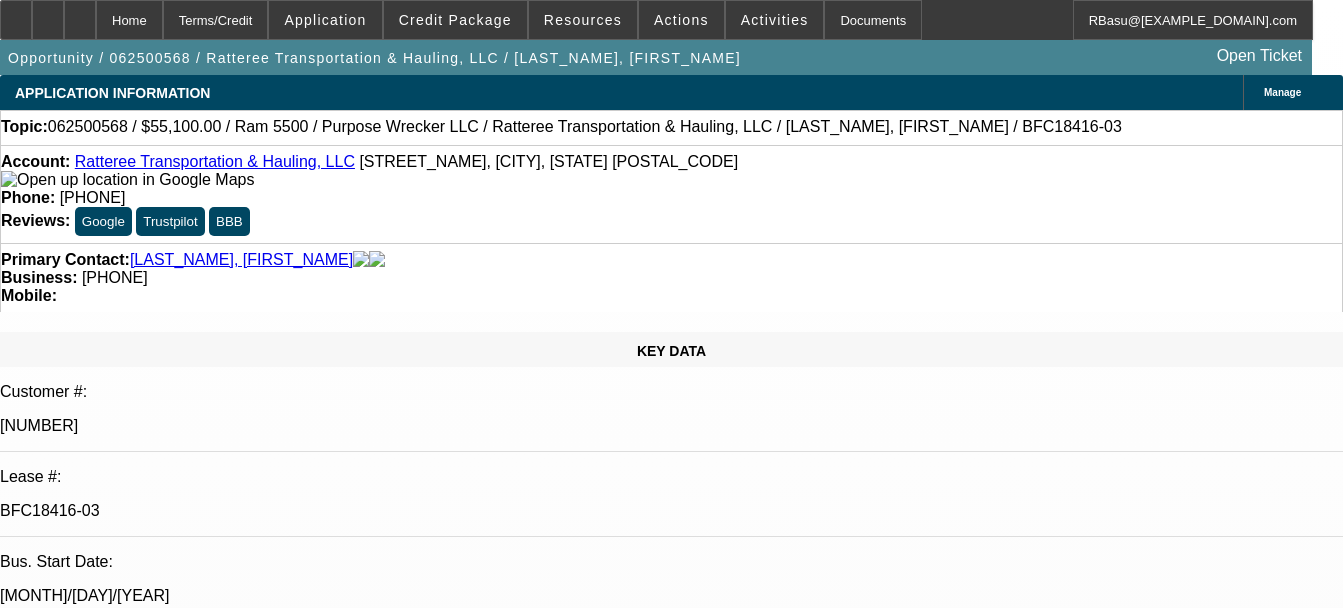 click on "Documents" at bounding box center (873, 20) 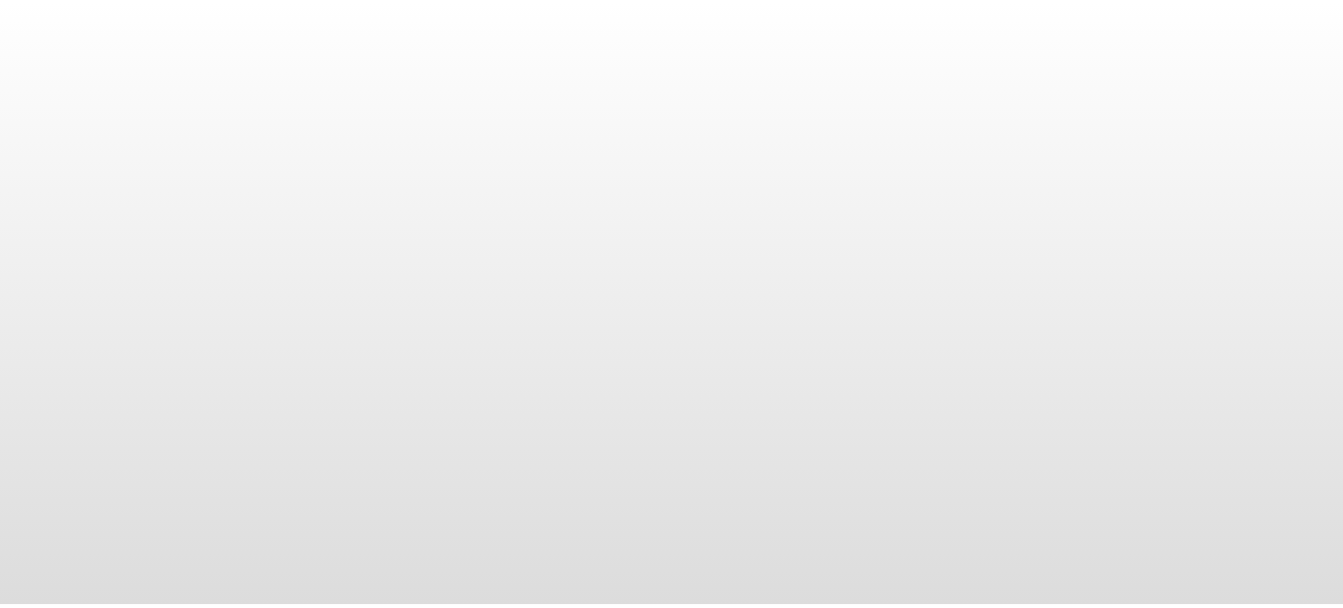 scroll, scrollTop: 0, scrollLeft: 0, axis: both 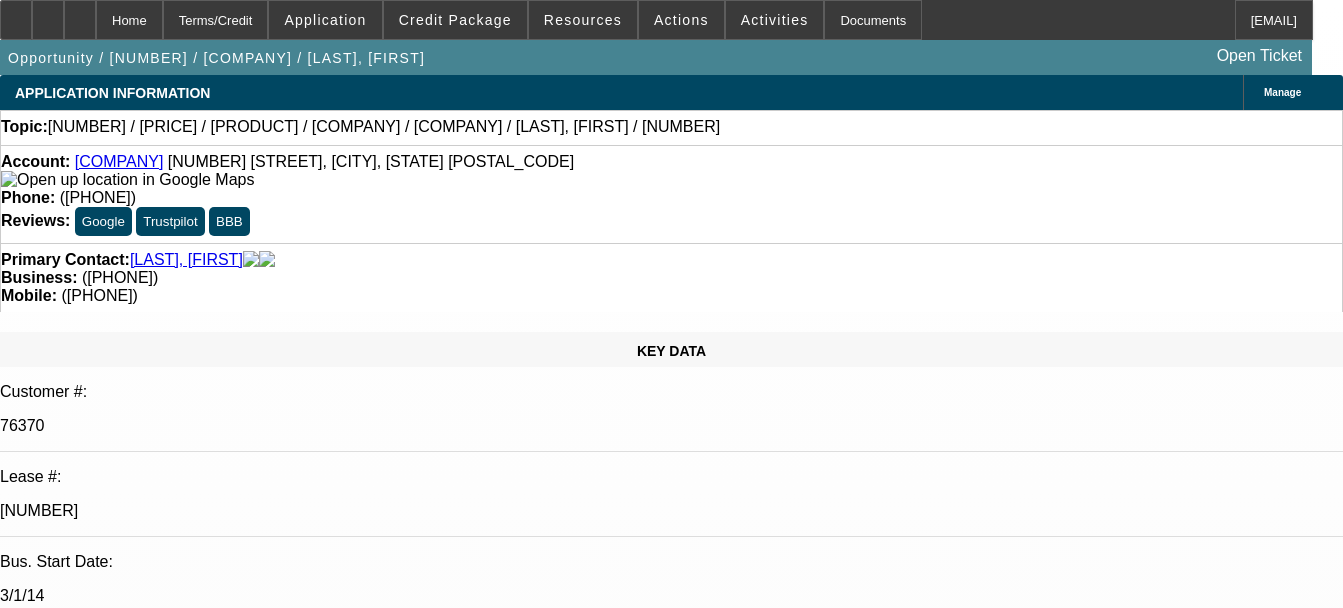 click on "Documents" at bounding box center (873, 20) 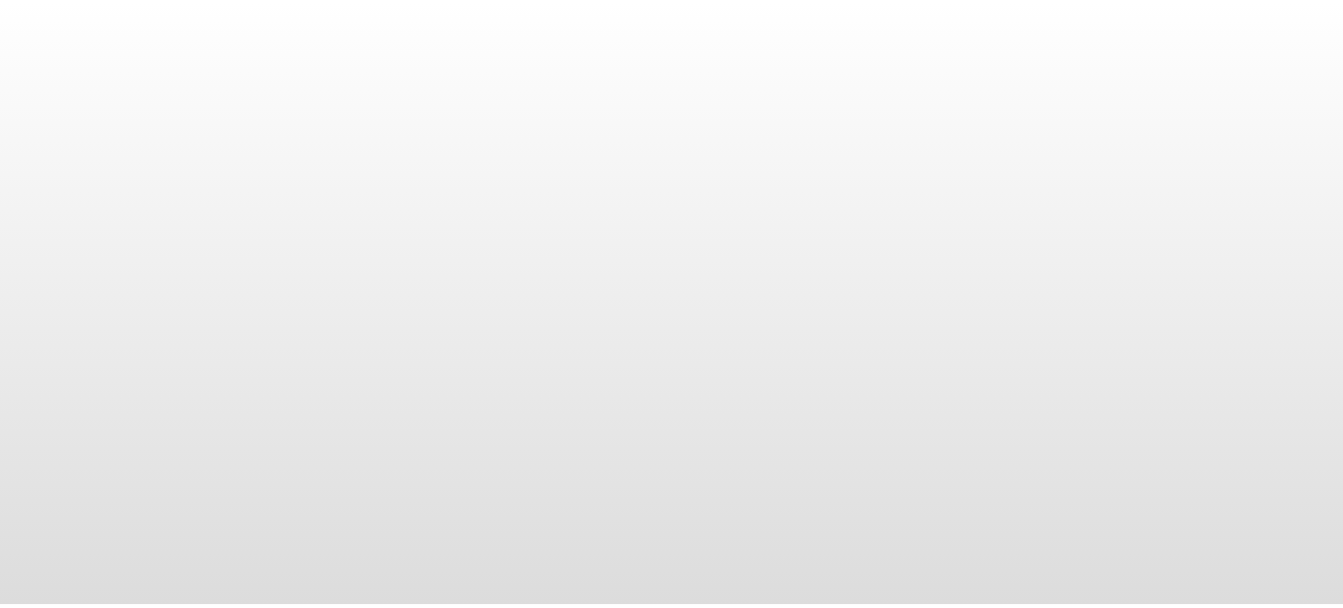 scroll, scrollTop: 0, scrollLeft: 0, axis: both 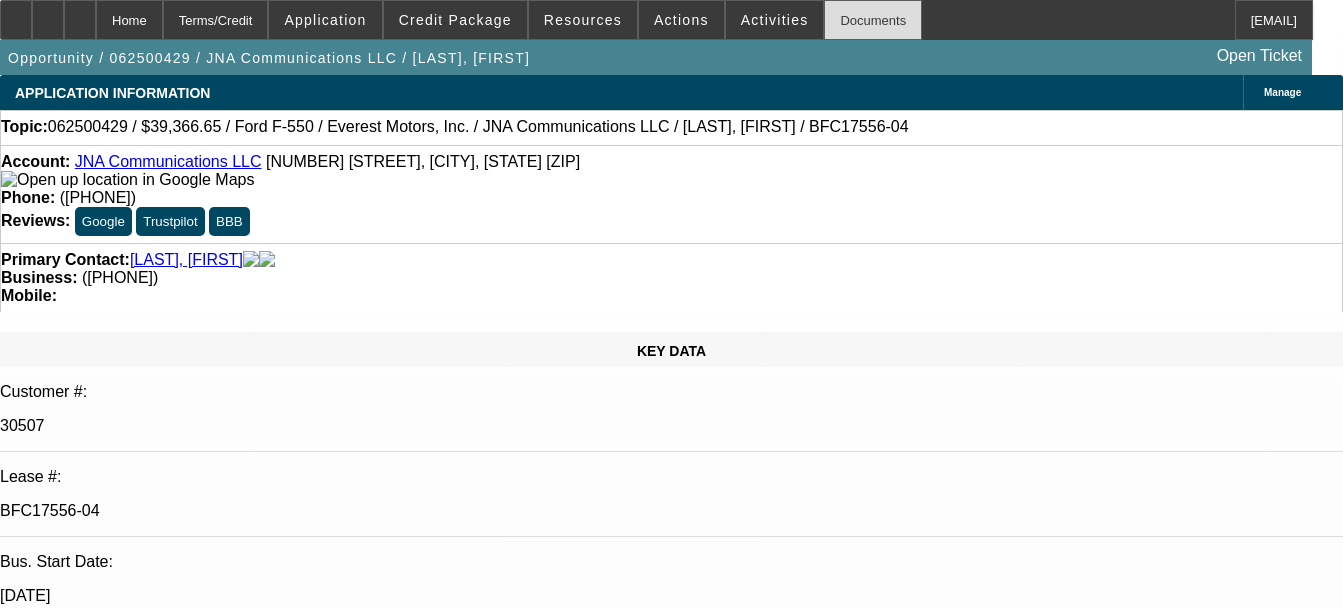 click on "Documents" at bounding box center (873, 20) 